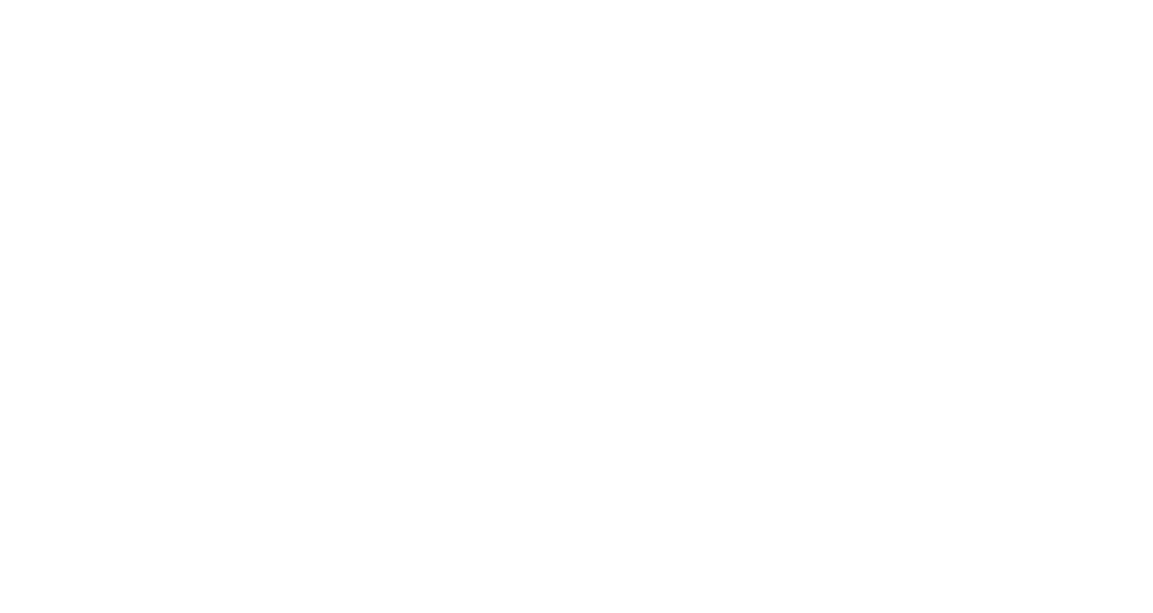 scroll, scrollTop: 0, scrollLeft: 0, axis: both 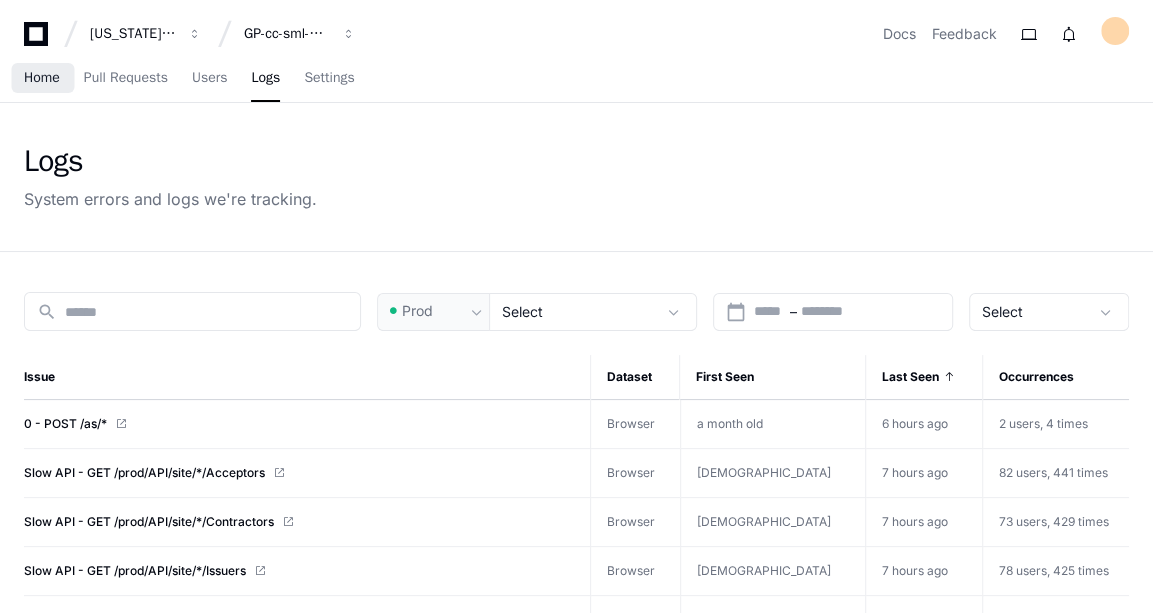click on "Home" at bounding box center (42, 78) 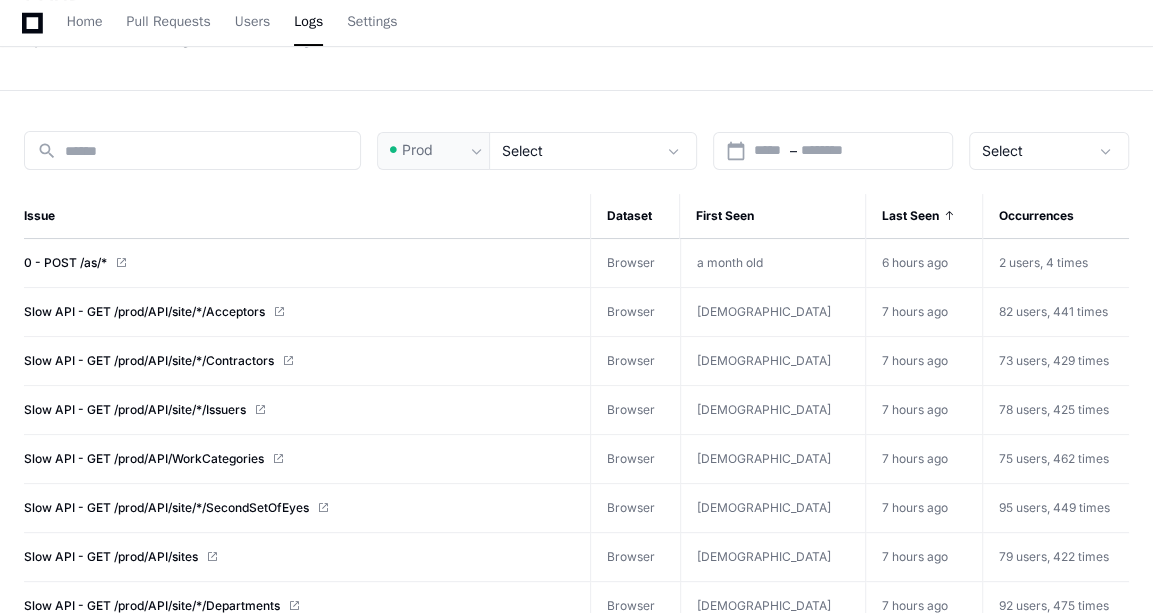 scroll, scrollTop: 161, scrollLeft: 0, axis: vertical 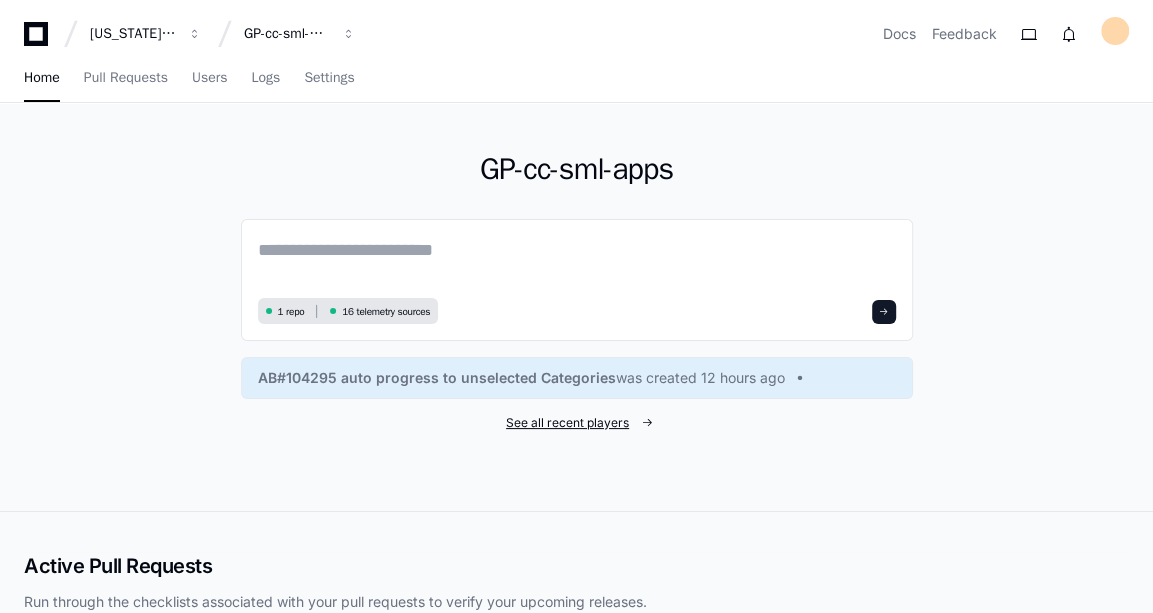 click on "See all recent players" 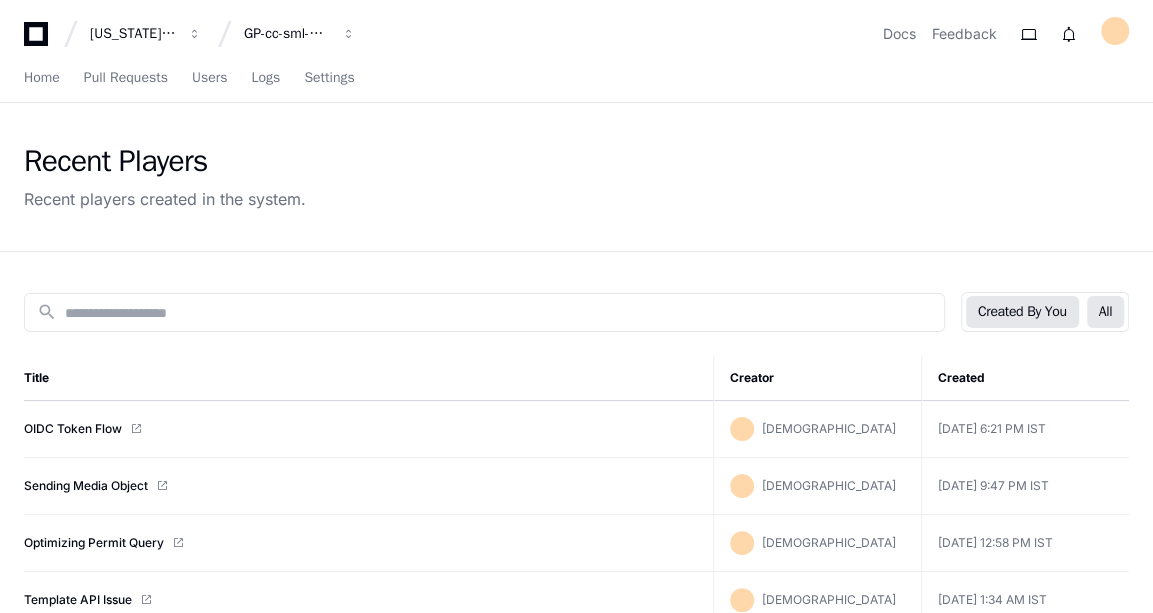 click on "All" 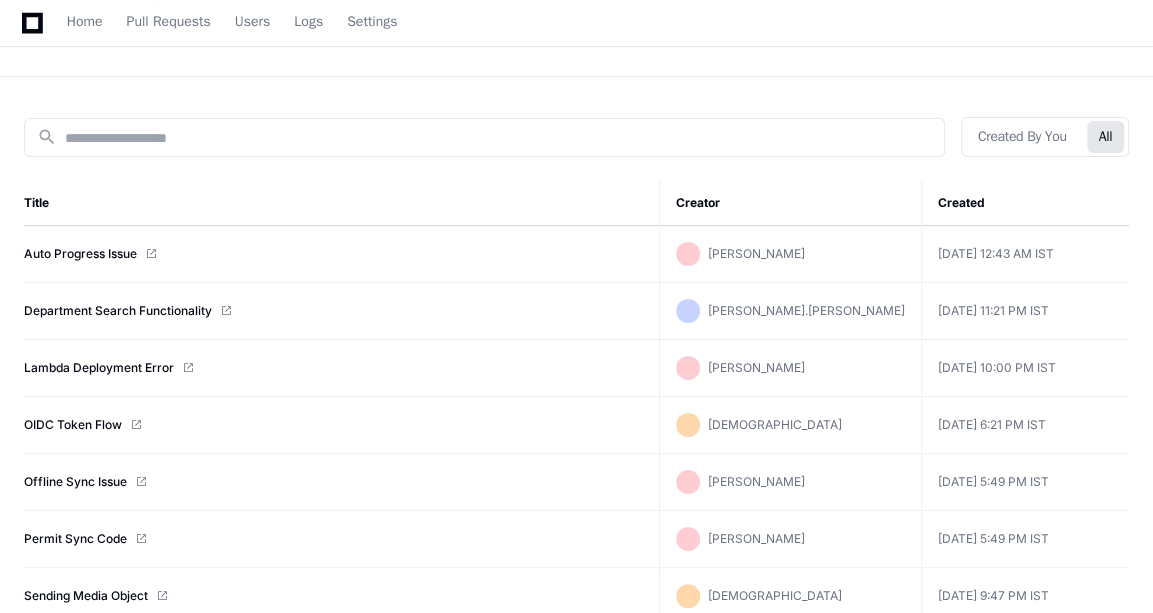 scroll, scrollTop: 163, scrollLeft: 0, axis: vertical 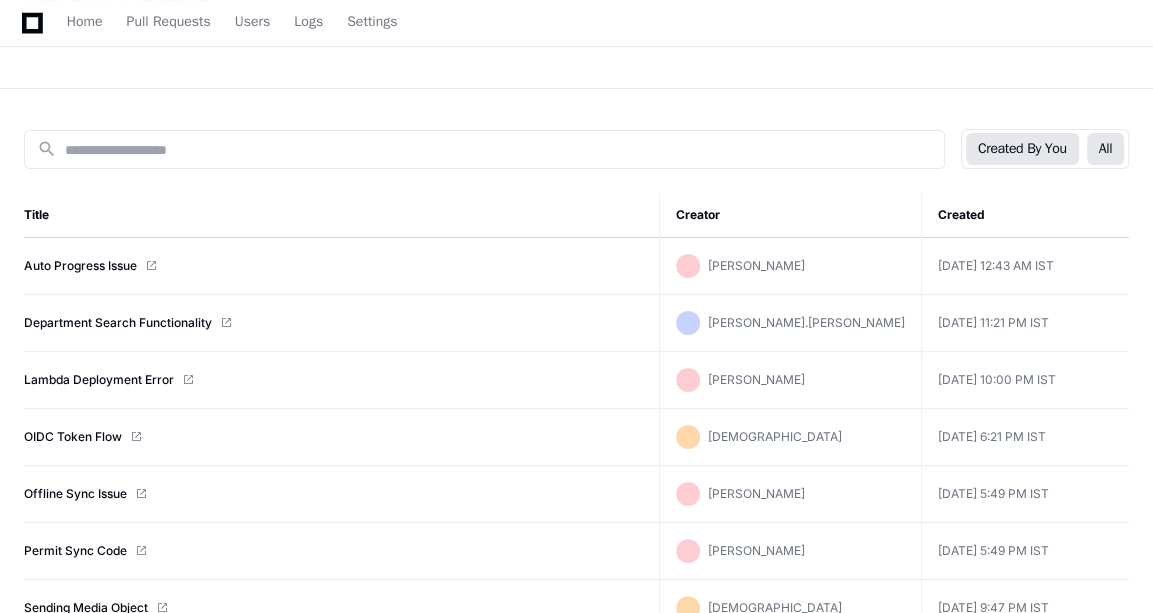 click on "Created By You" 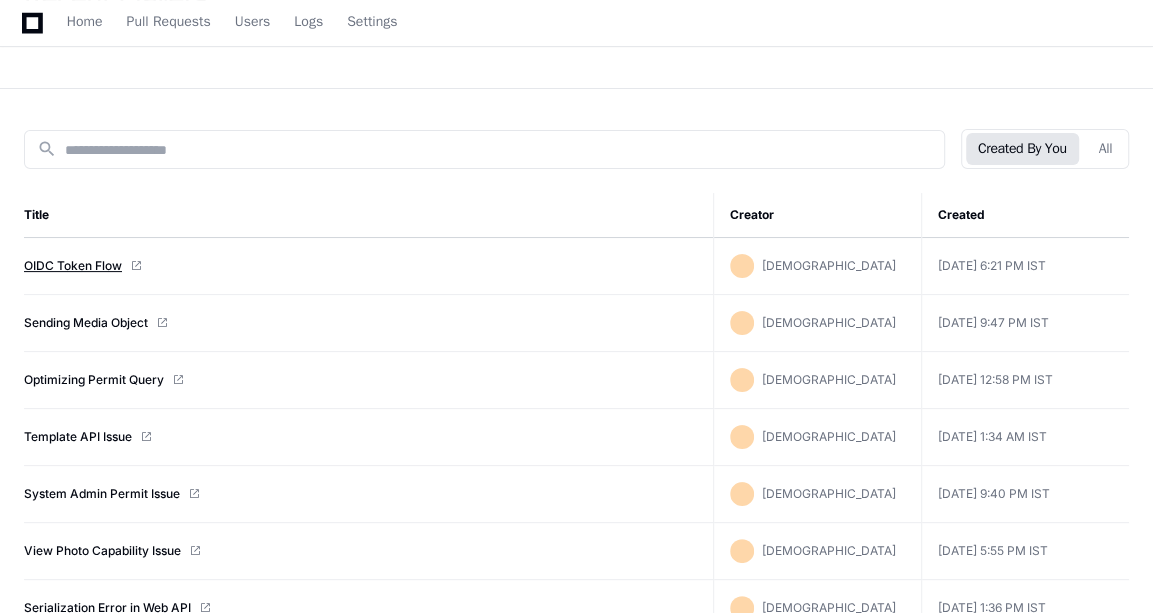 click on "OIDC Token Flow" 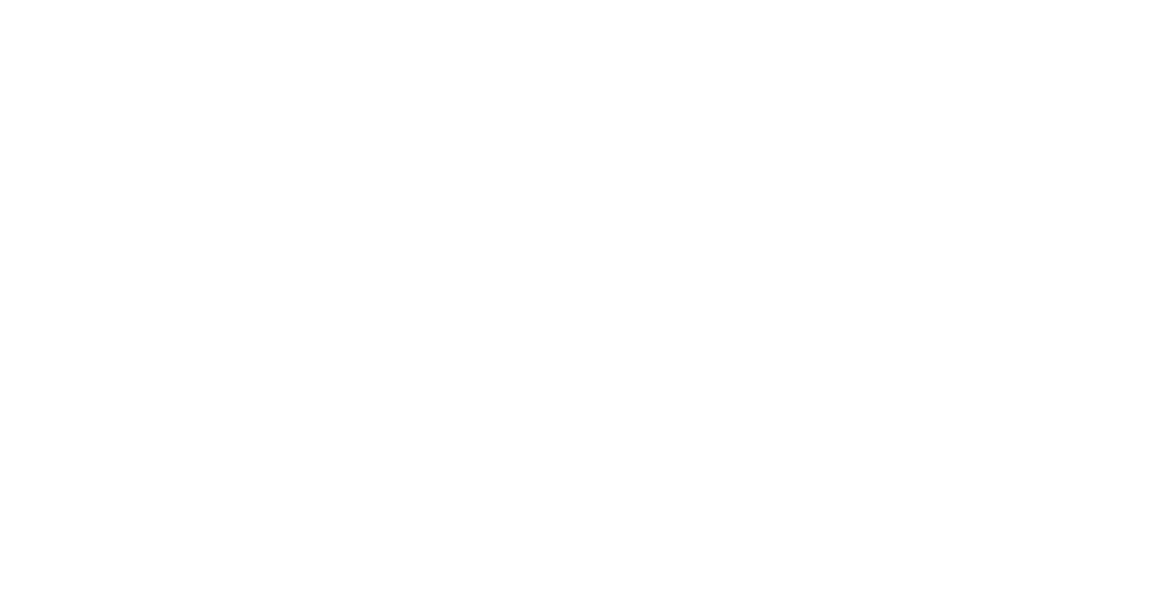 scroll, scrollTop: 0, scrollLeft: 0, axis: both 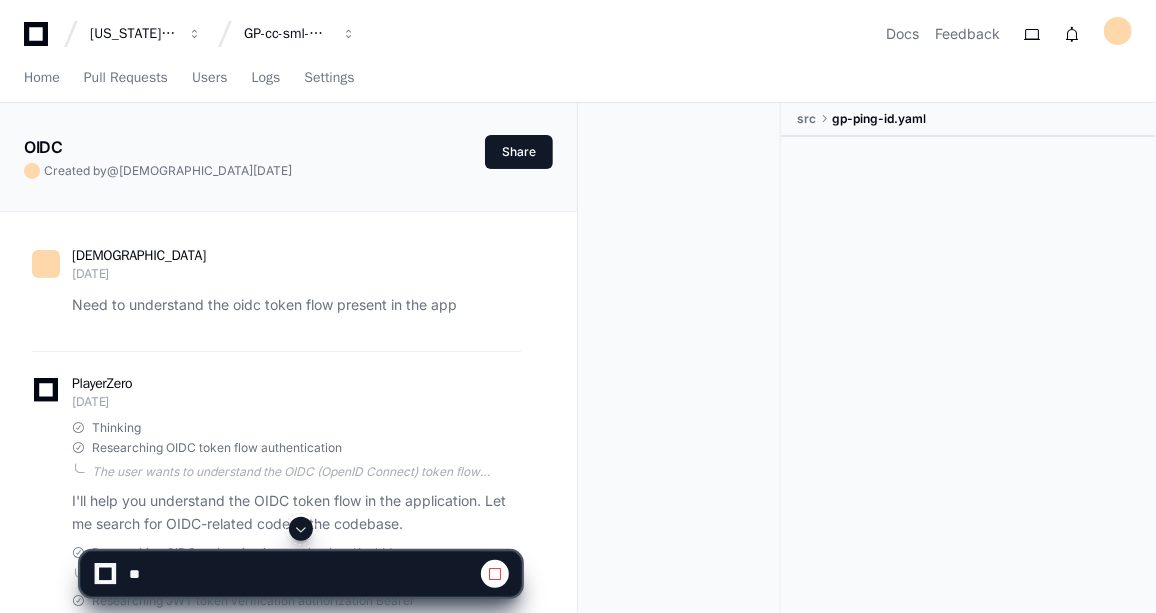 click 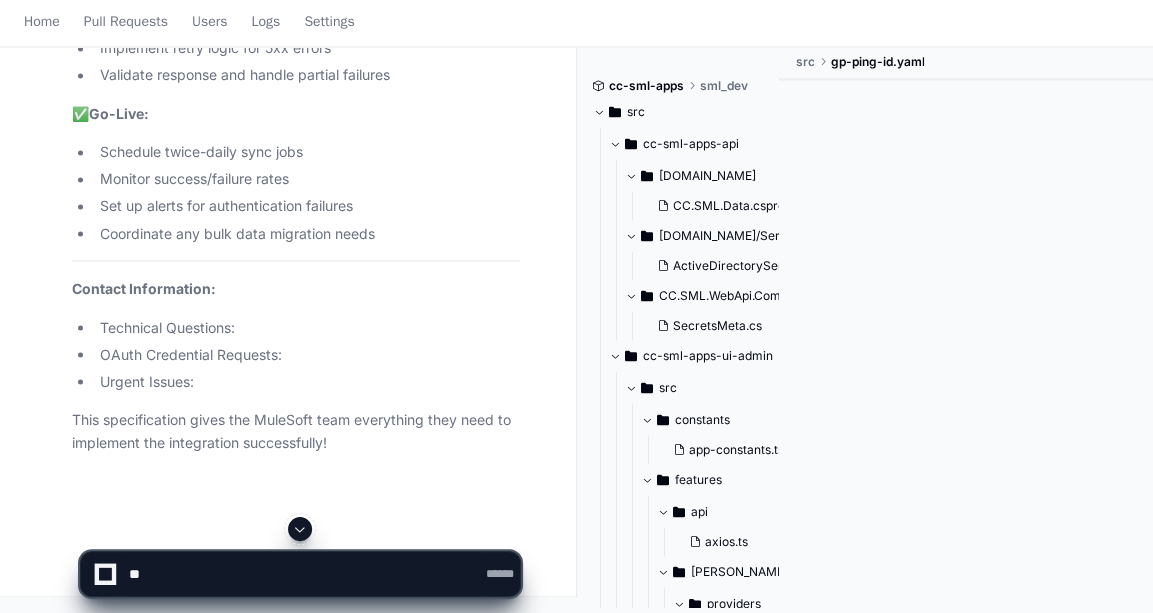 scroll, scrollTop: 0, scrollLeft: 0, axis: both 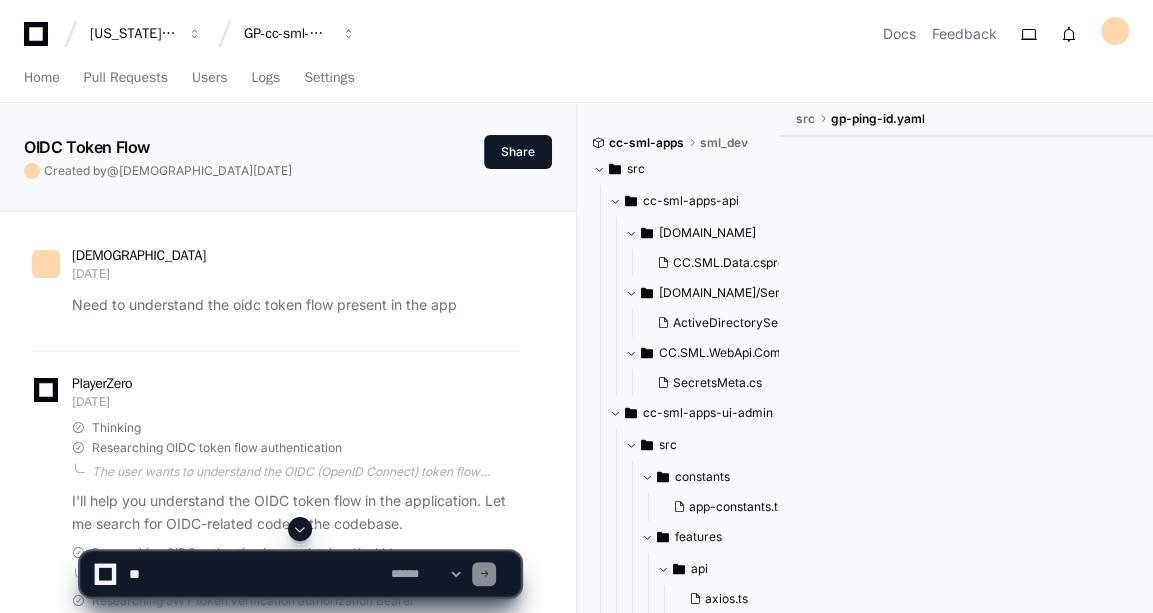 click 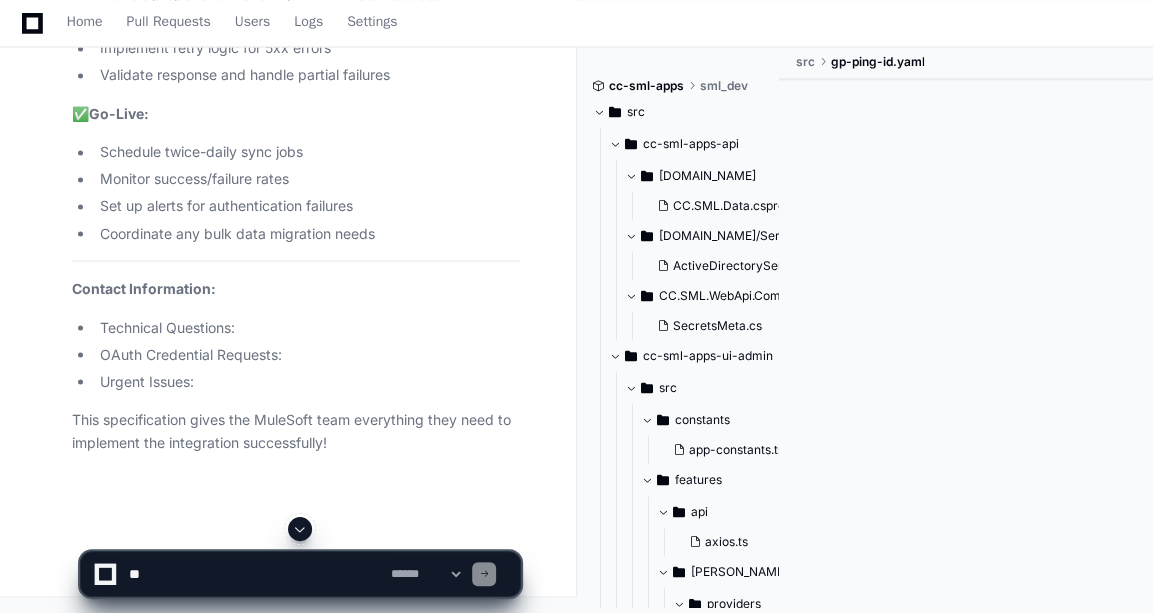 scroll, scrollTop: 103335, scrollLeft: 0, axis: vertical 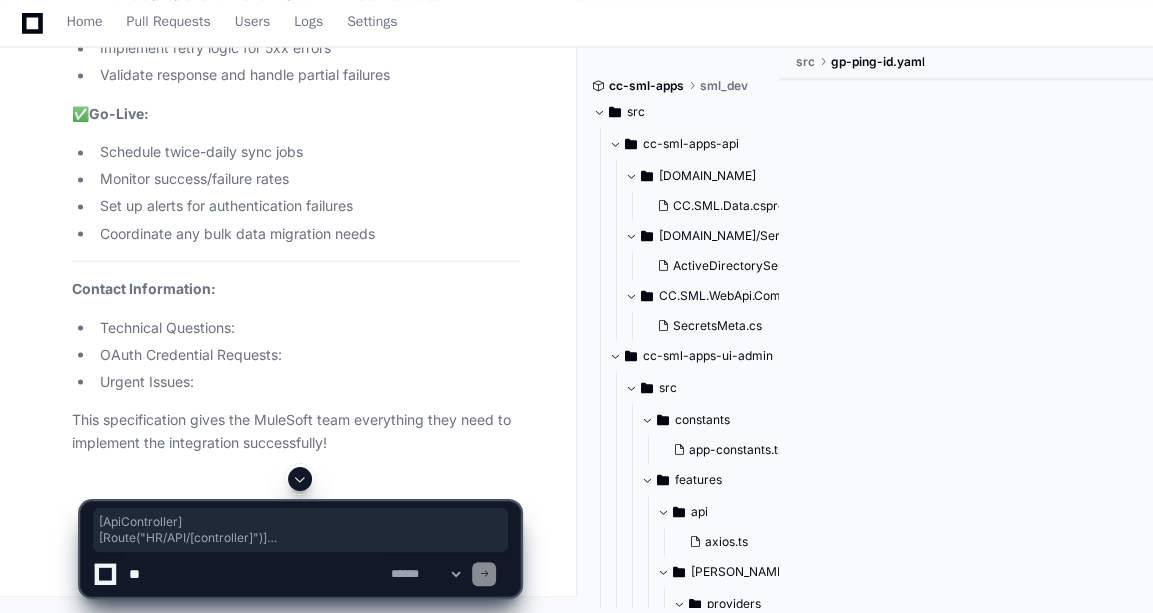 drag, startPoint x: 82, startPoint y: 85, endPoint x: 135, endPoint y: 406, distance: 325.34598 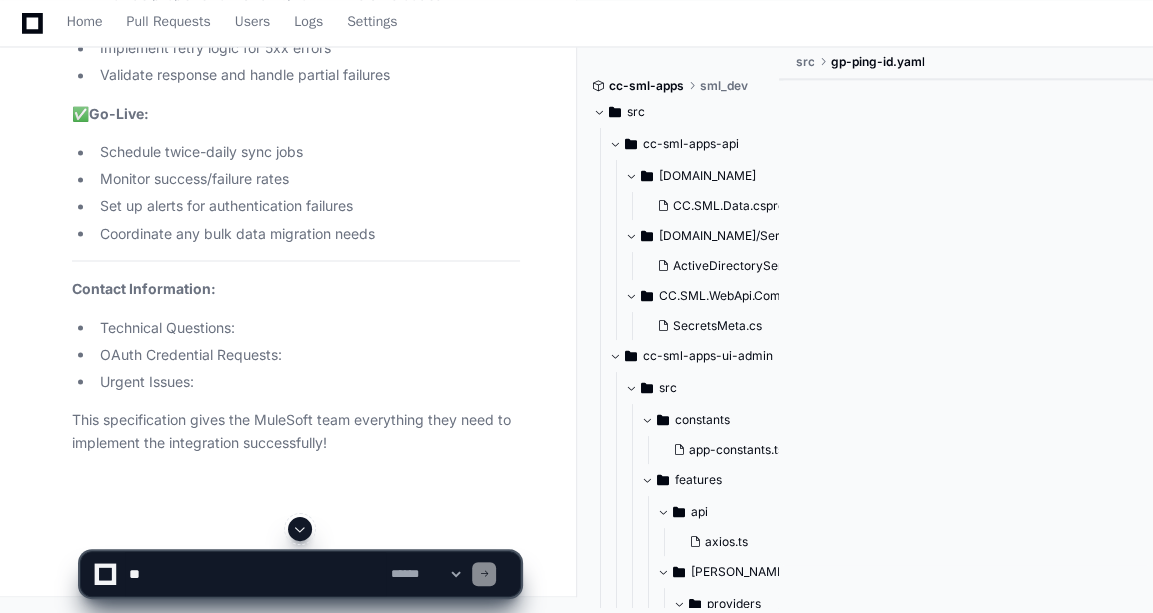 click on "// Request models for MuleSoft integration
public   class   HRSyncRequest
{
public  List<EmployeeUpdate> Employees {  get ;  set ; } =  new ();
public  DateTime SyncTimestamp {  get ;  set ; }
public   string  SyncSource {  get ;  set ; } =  "HR_SYSTEM" ;
}
public   class   EmployeeUpdate
{
public   string  EmployeeId {  get ;  set ; }         // HR system ID
public   string  Email {  get ;  set ; }              // Source of truth: HR
public   string  FullName {  get ;  set ; }           // Source of truth: HR
public   string  SiteCode {  get ;  set ; }           // Source of truth: HR (unless manually set)
public  EmployeeStatus Status {  get ;  set ; }     // Source of truth: HR
public  DateTime? TerminationDate {  get ;  set ; }
public  EmployeeAction Action {  get ;  set ; }     // CREATE, UPDATE, TERMINATE
}
public   enum  EmployeeStatus
{
Active =  1 ,
Inactive =  2 ,
Terminated =  3
}
public   enum" 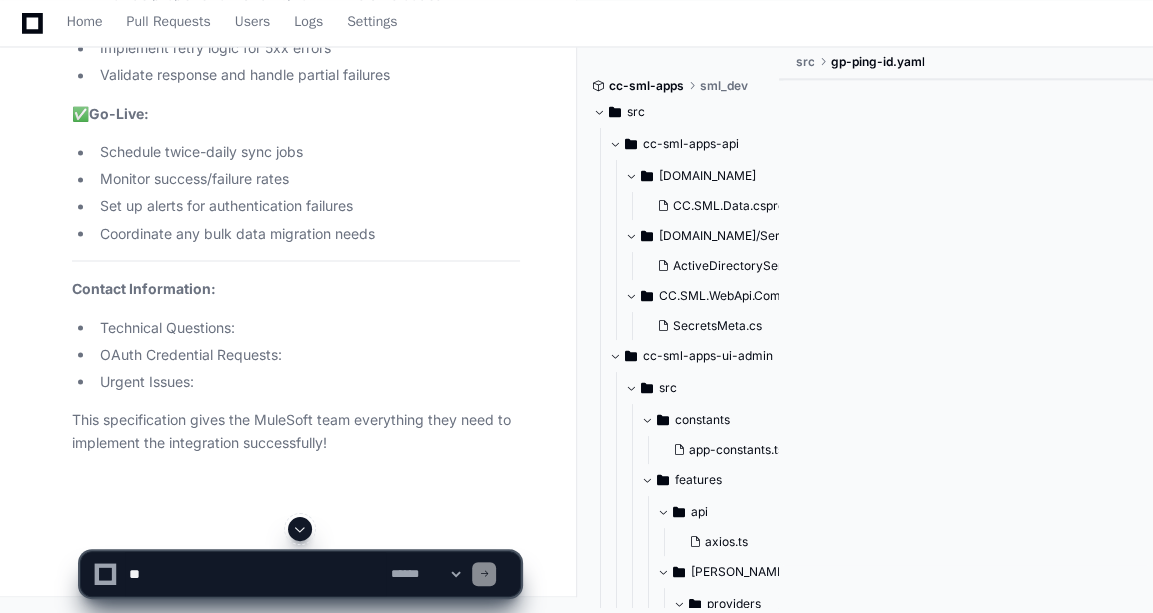 scroll, scrollTop: 103769, scrollLeft: 0, axis: vertical 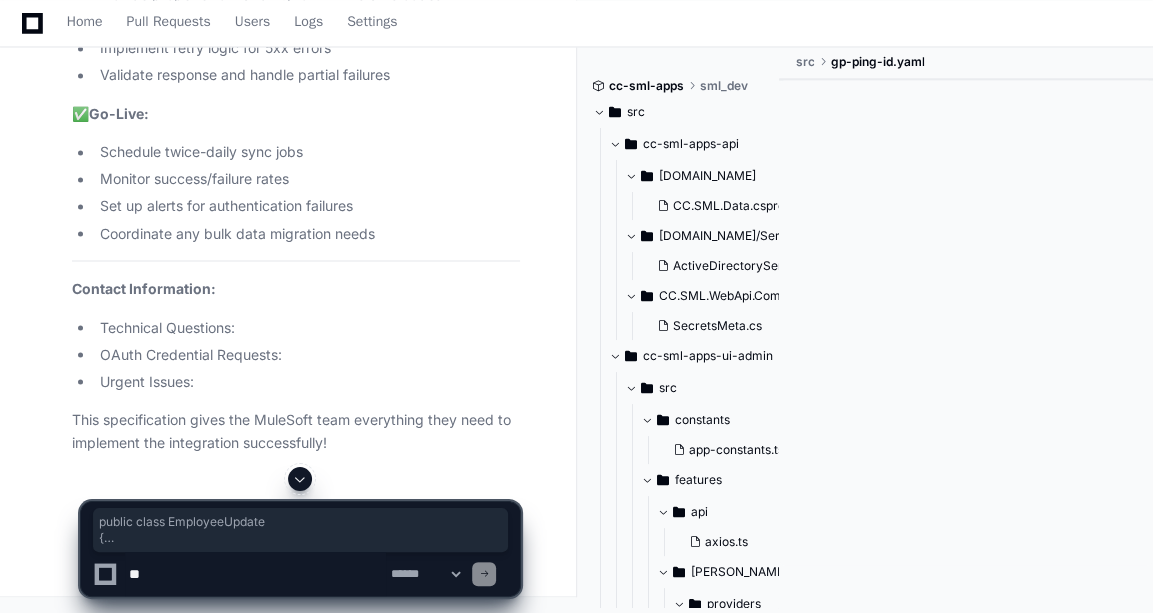 drag, startPoint x: 75, startPoint y: 254, endPoint x: 109, endPoint y: 402, distance: 151.8552 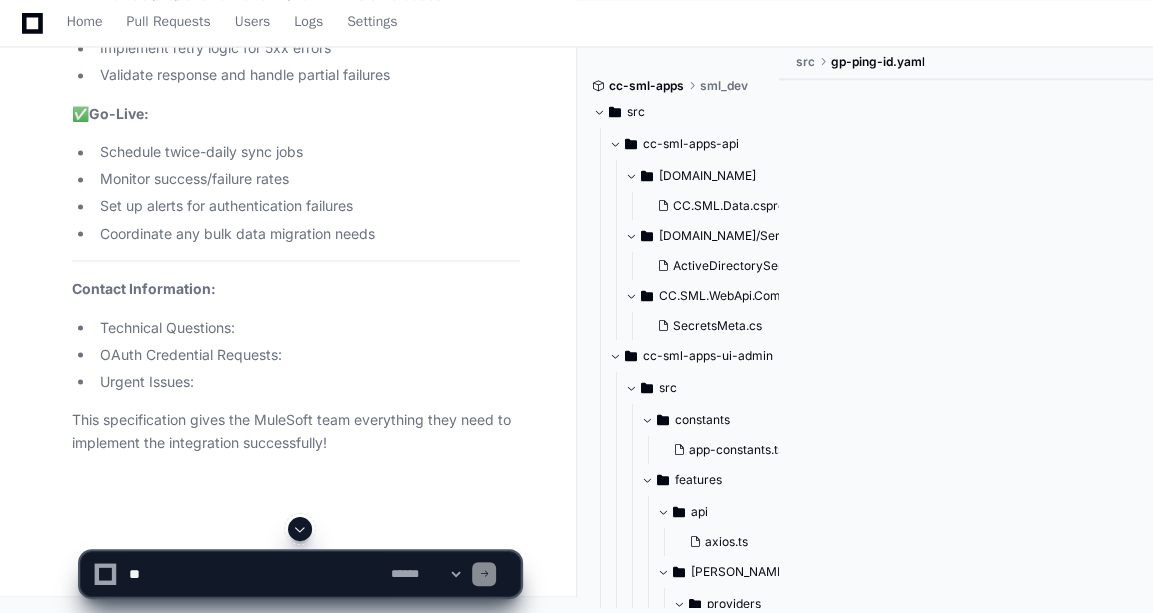 drag, startPoint x: 271, startPoint y: 323, endPoint x: 233, endPoint y: 206, distance: 123.01626 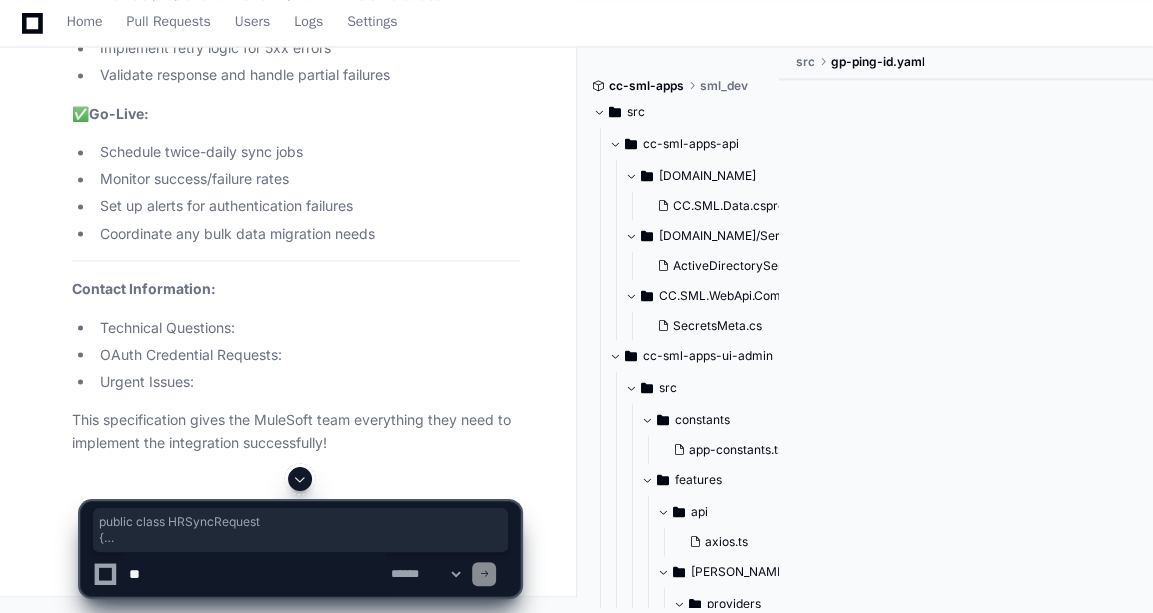 drag, startPoint x: 84, startPoint y: 132, endPoint x: 138, endPoint y: 217, distance: 100.70253 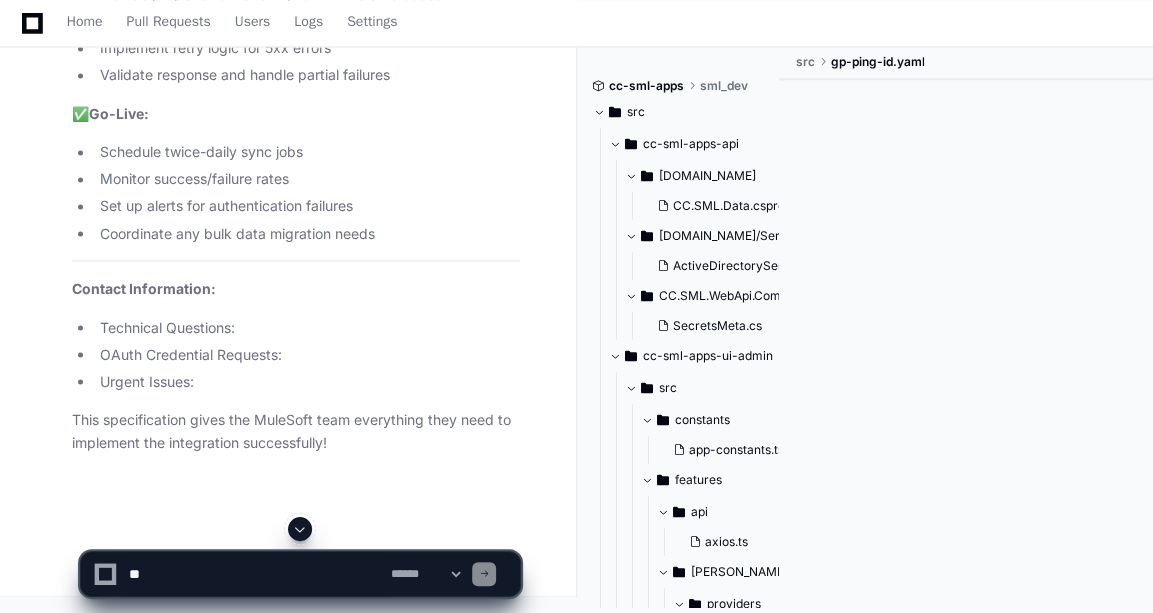 click on "public   interface   IHRSyncService
{
Task<HRSyncResult>  ProcessEmployeeSync ( HRSyncRequest request ) ;
Task<HRSyncResult>  ProcessBatchSync ( HRBatchSyncRequest request ) ;
}
public   class   HRSyncService  :  IHRSyncService
{
private   readonly  IEmployeeRepository _employeeRepository;
private   readonly  IPermitRepository _permitRepository;
private   readonly  ILogger<HRSyncService> _logger;
public   async  Task<HRSyncResult>  ProcessEmployeeSync ( HRSyncRequest request )
{
var  result =  new  HRSyncResult();
foreach  ( var  employeeUpdate  in  request.Employees)
{
try
{
switch  (employeeUpdate.Action)
{
case  EmployeeAction.Create:
await  HandleUserCreation(employeeUpdate);
result.Created++;
break ;
case await break case await break" 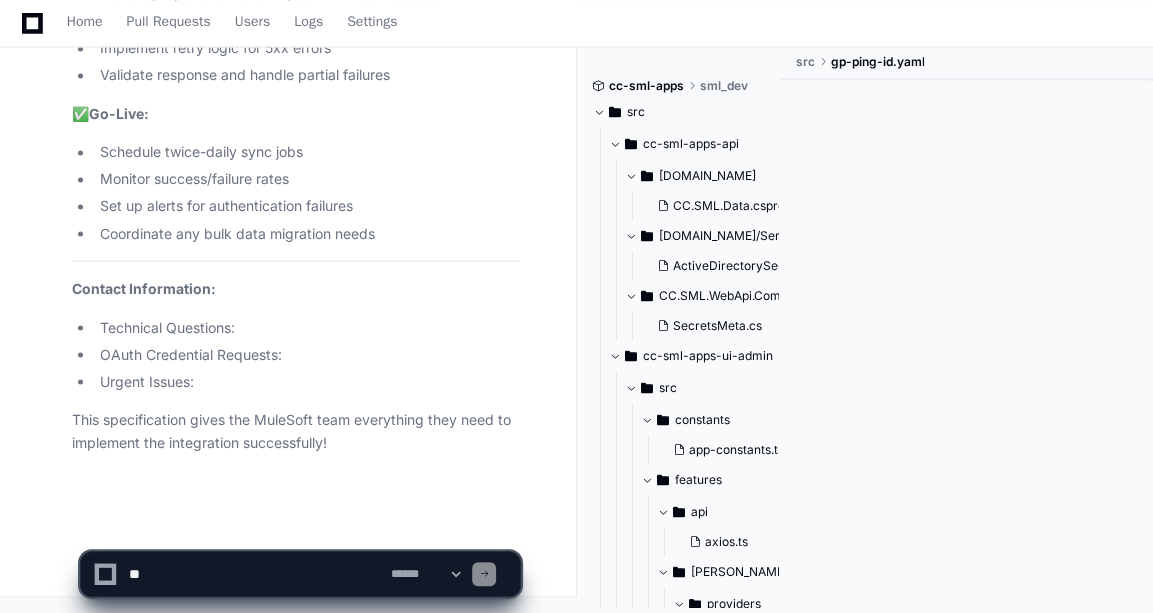 click 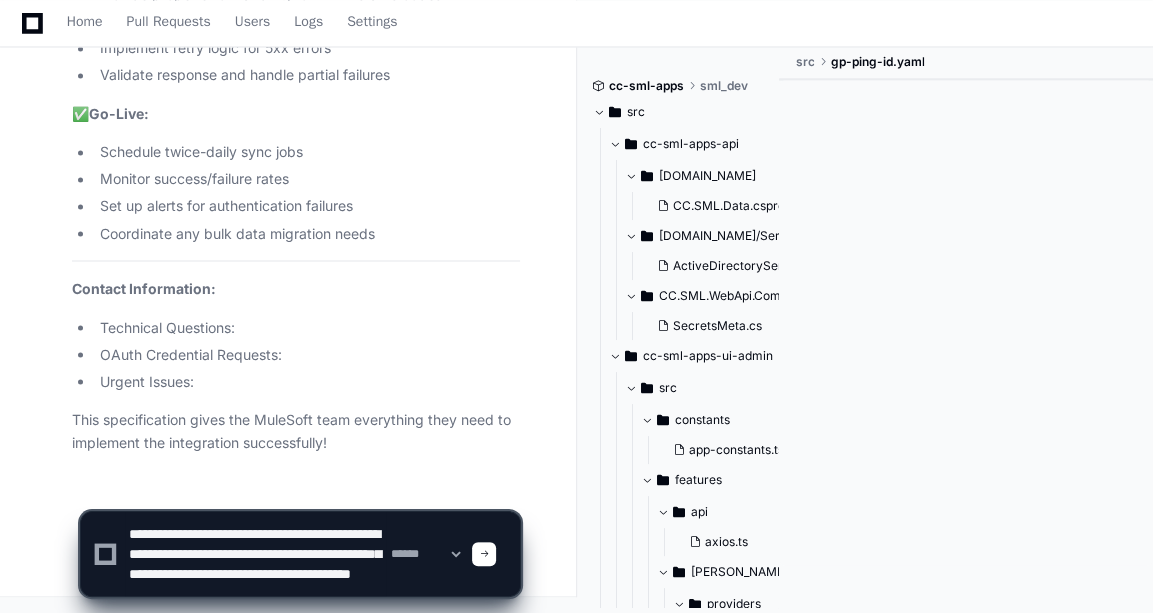 scroll, scrollTop: 26, scrollLeft: 0, axis: vertical 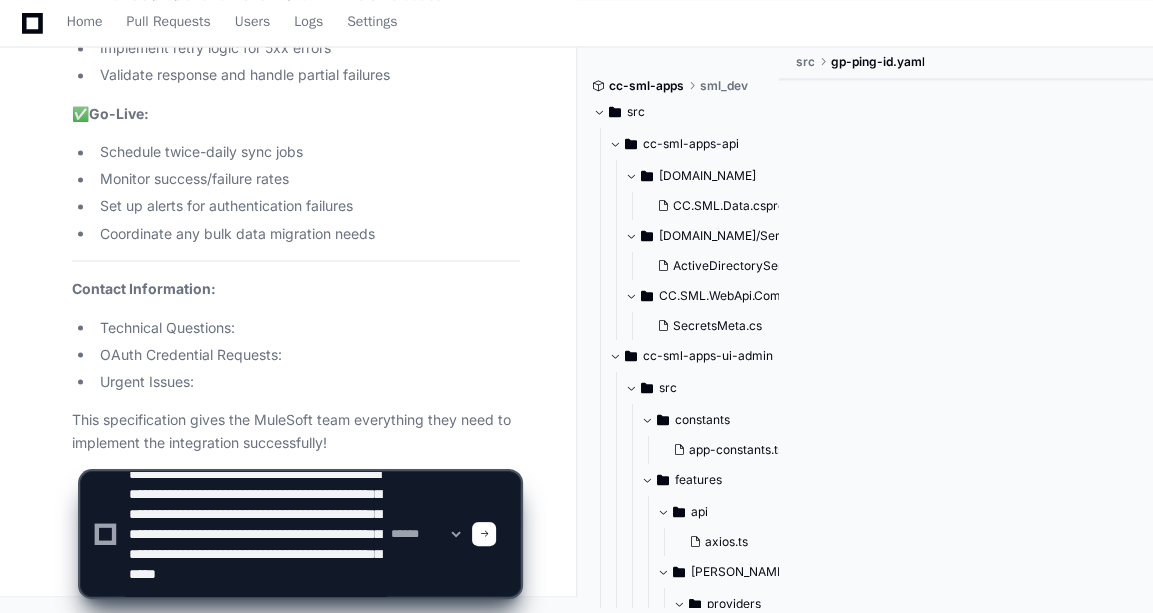 type on "**********" 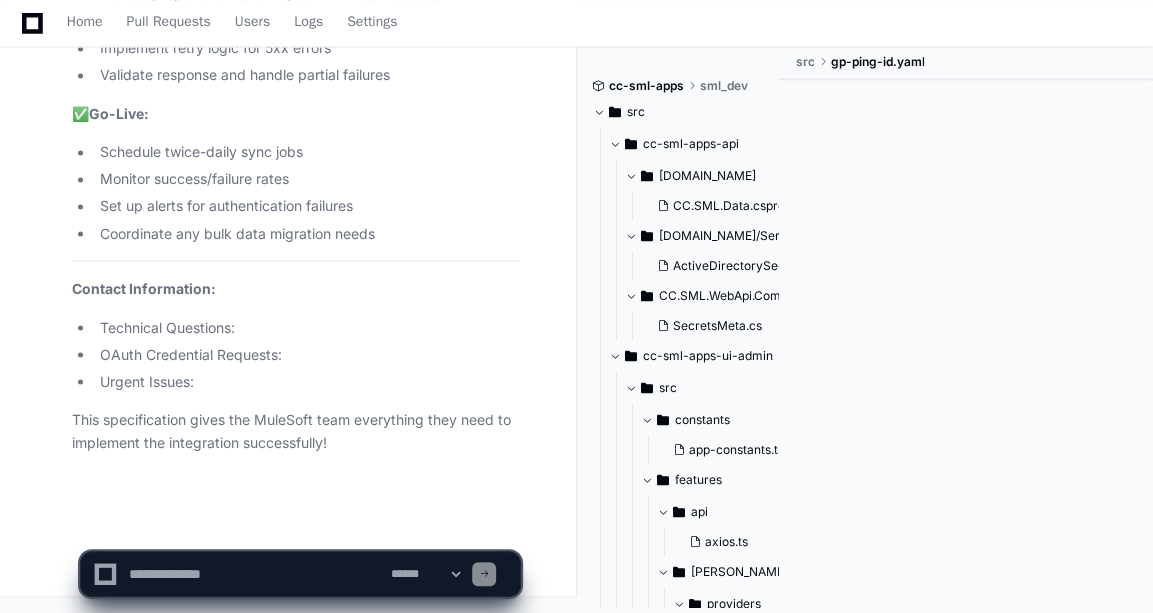 scroll, scrollTop: 0, scrollLeft: 0, axis: both 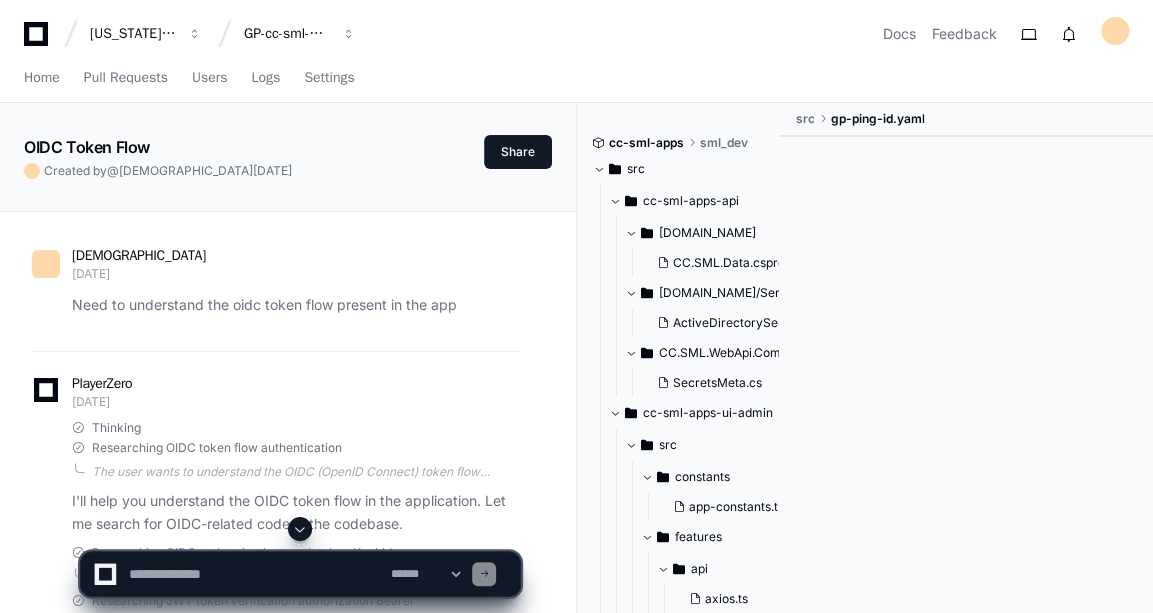 drag, startPoint x: 441, startPoint y: 343, endPoint x: 303, endPoint y: 535, distance: 236.44873 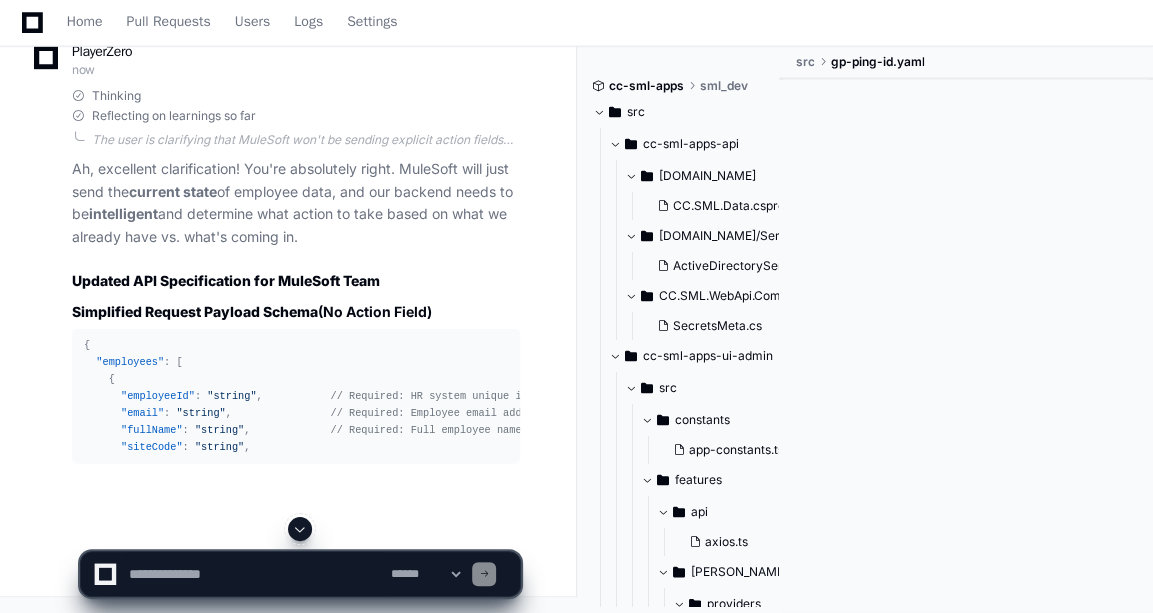 scroll, scrollTop: 116152, scrollLeft: 0, axis: vertical 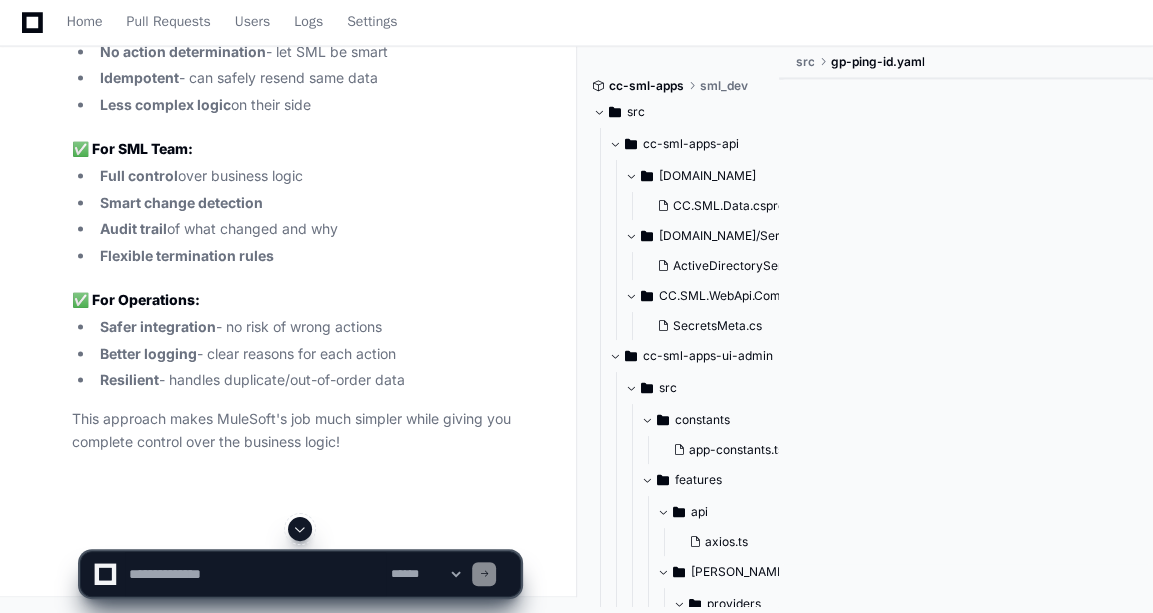 click 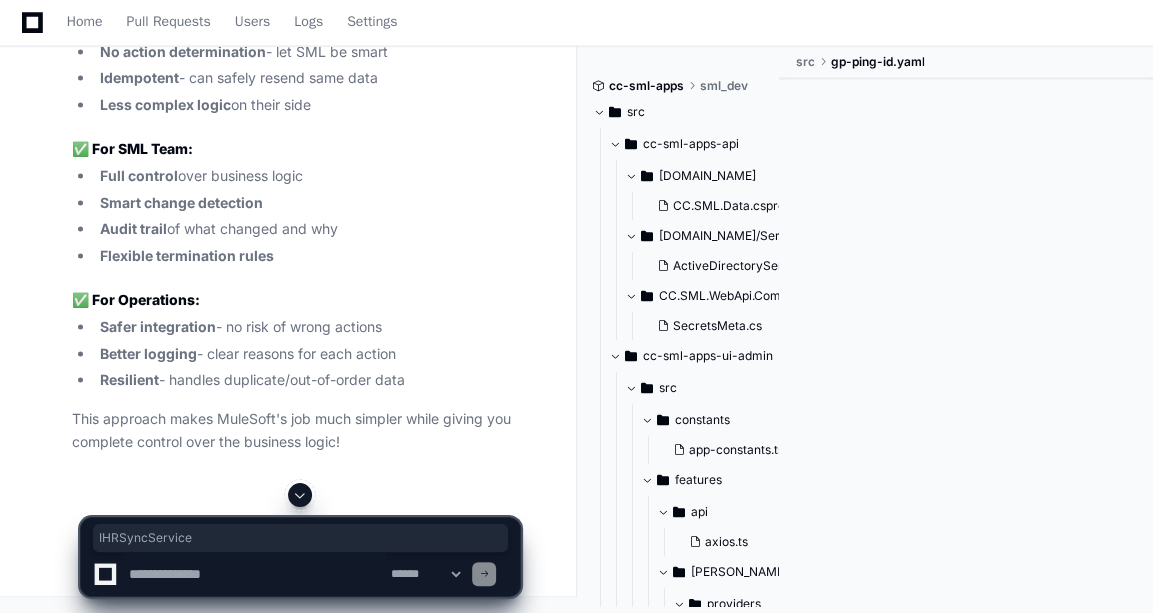click on "IHRSyncService" 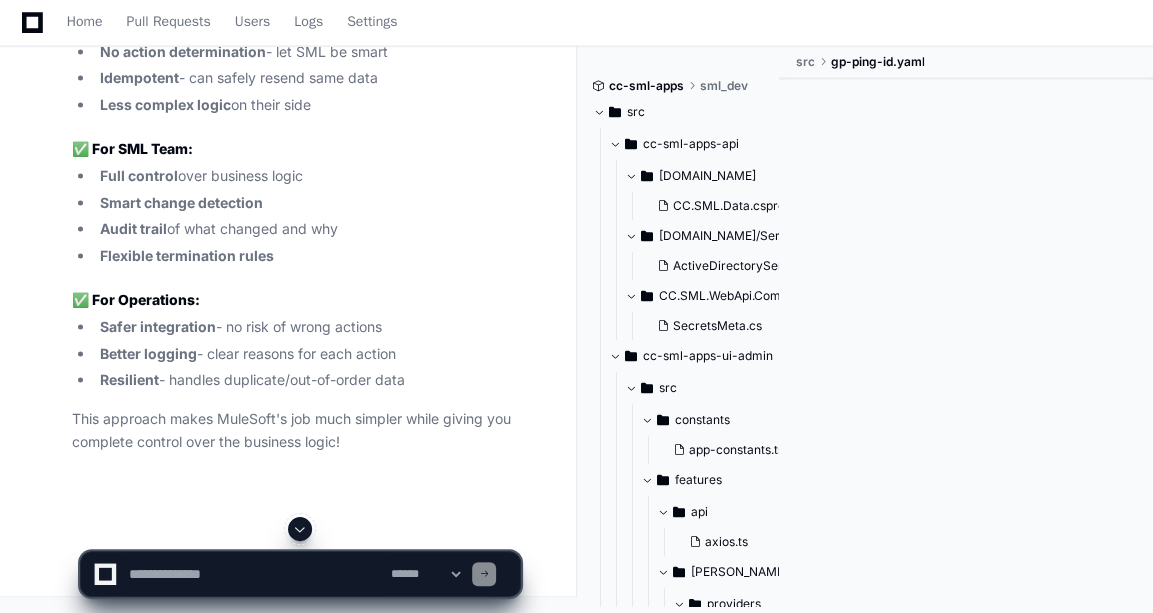 click on "async" 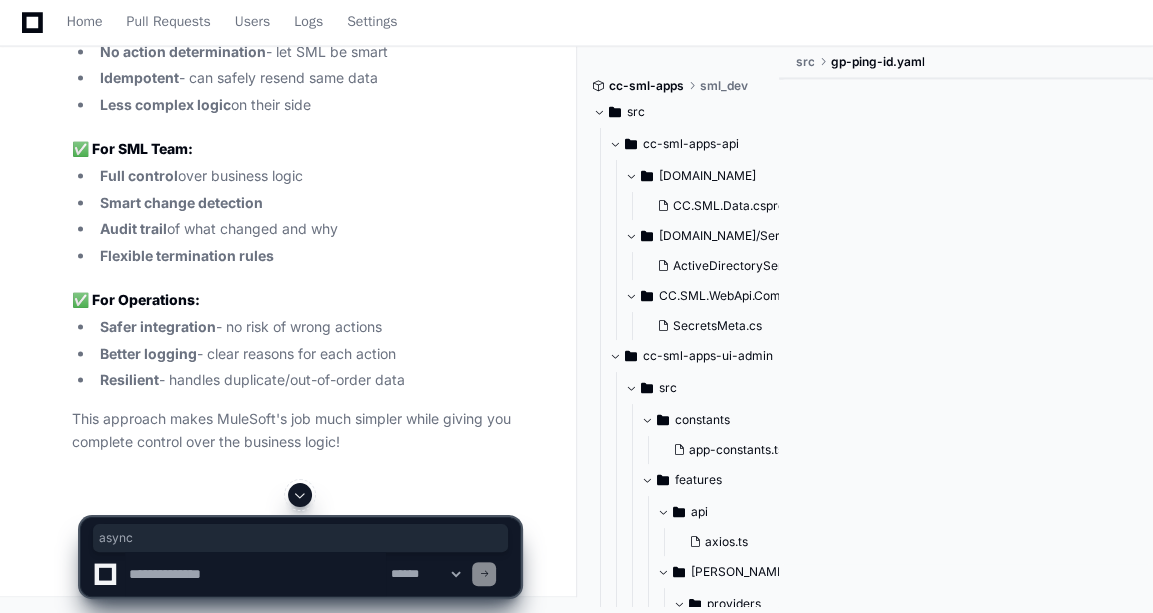 click on "async" 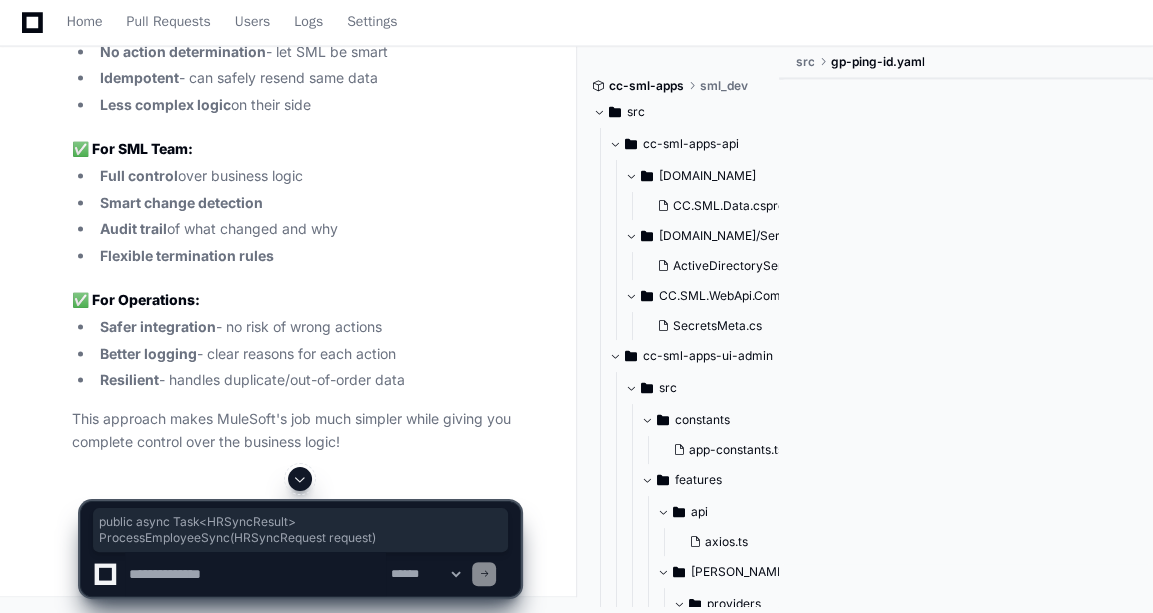 copy on "public   async  Task<HRSyncResult>  ProcessEmployeeSync ( HRSyncRequest request )" 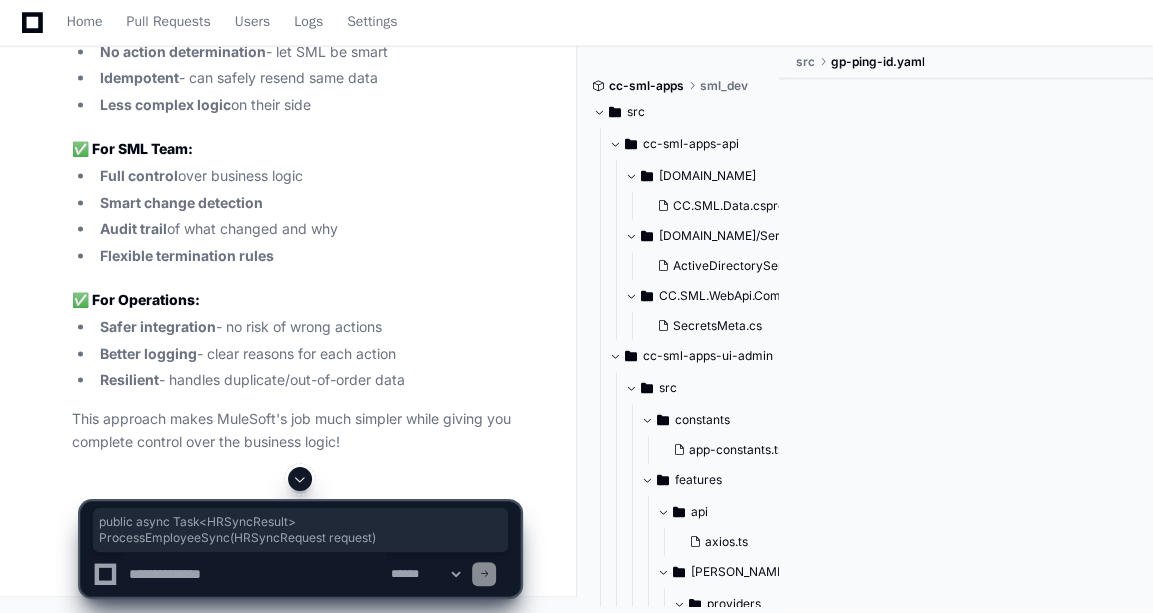 scroll, scrollTop: 117346, scrollLeft: 0, axis: vertical 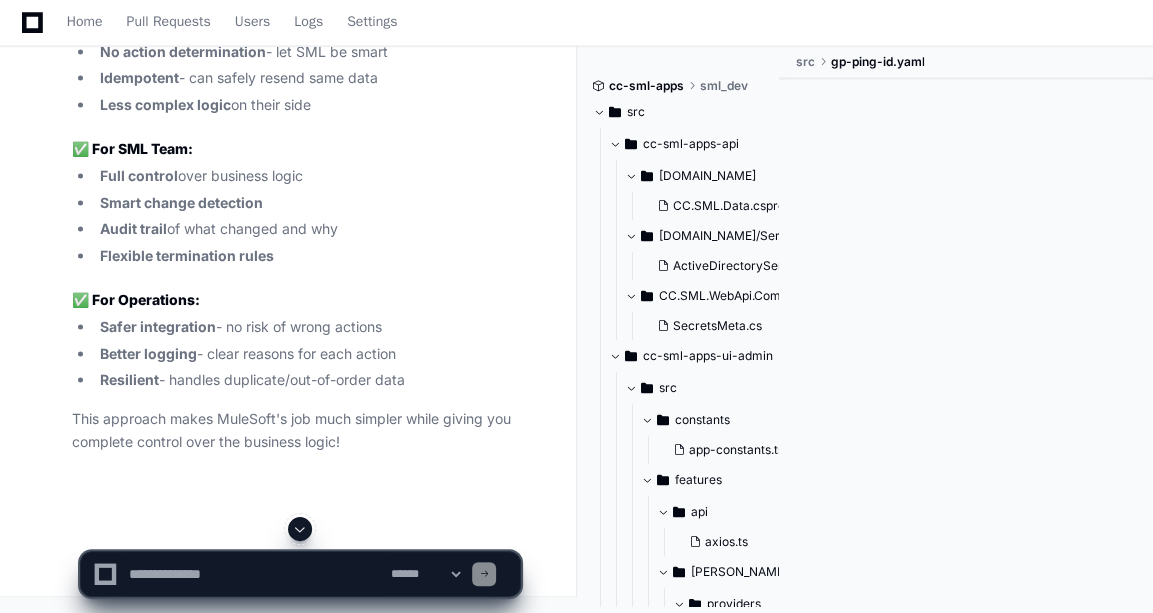 click on "public   class   HRSyncService  :  IHRSyncService
{
public   async  Task<HRSyncResult>  ProcessEmployeeSync ( HRSyncRequest request )
{
var  result =  new  HRSyncResult();
foreach  ( var  incomingEmployee  in  request.Employees)
{
try
{
// Determine what action to take based on current vs incoming data
var  action =  await  DetermineRequiredAction(incomingEmployee);
switch  (action.ActionType)
{
case  EmployeeActionType.Create:
await  HandleUserCreation(incomingEmployee);
result.Created++;
break ;
case  EmployeeActionType.Update:
await  HandleUserUpdate(incomingEmployee, action.ExistingEmployee);
result.Updated++;
break case await break case :" 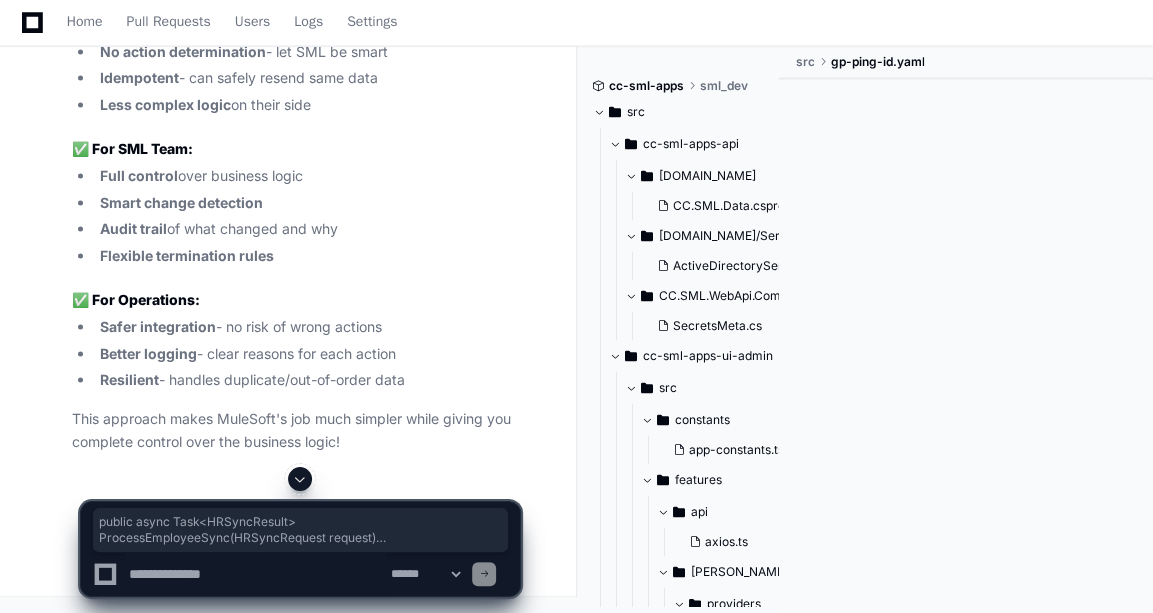 drag, startPoint x: 101, startPoint y: 103, endPoint x: 230, endPoint y: 326, distance: 257.62375 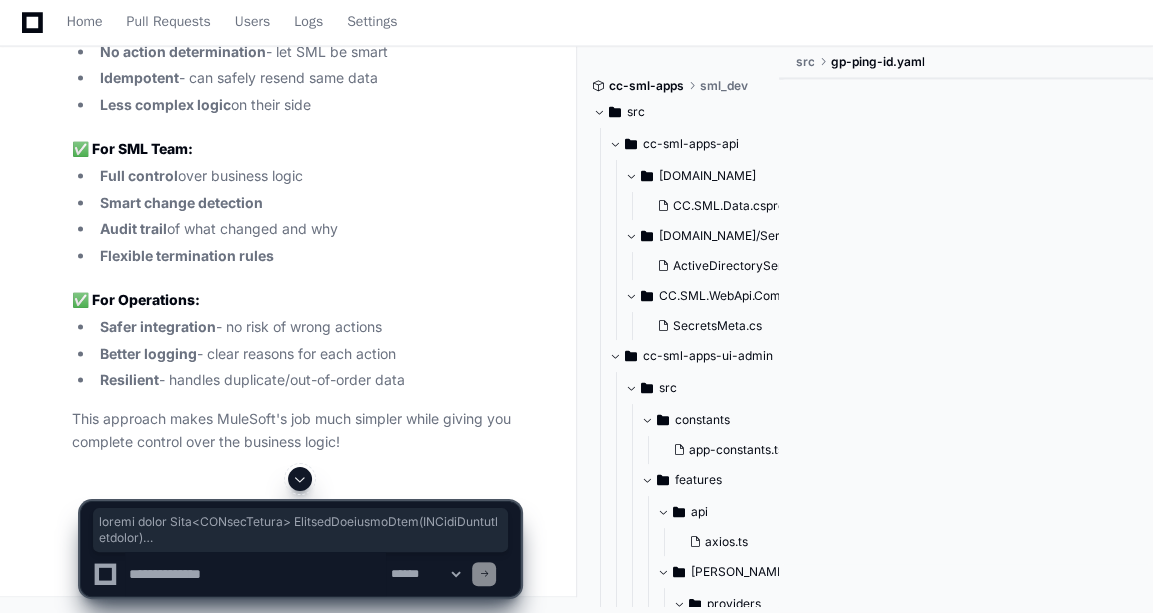 scroll, scrollTop: 119817, scrollLeft: 0, axis: vertical 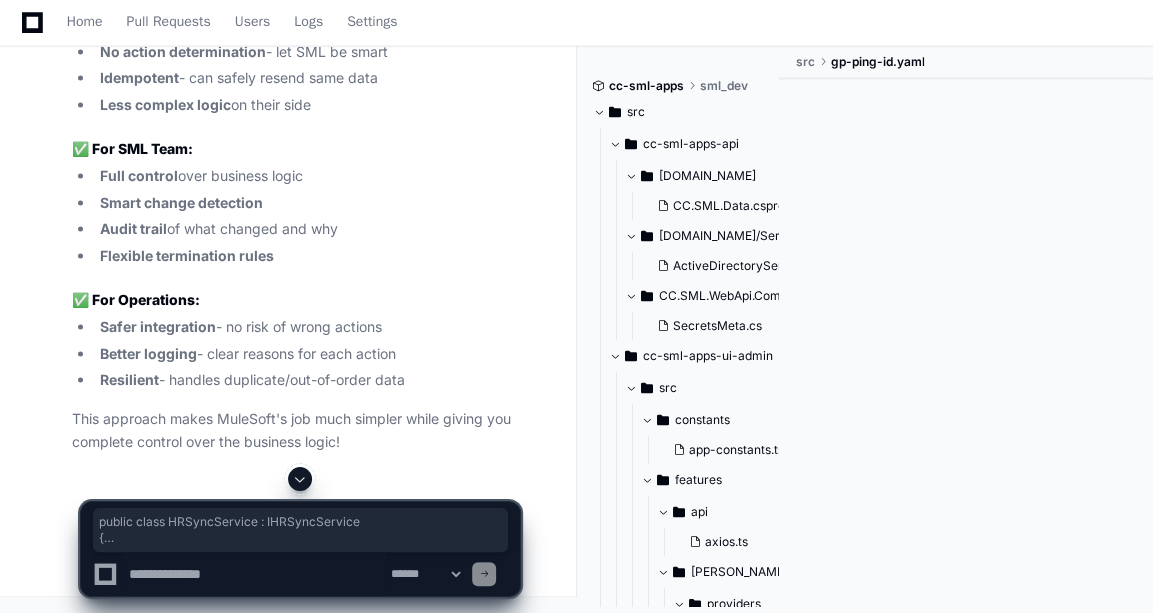 drag, startPoint x: 84, startPoint y: 84, endPoint x: 202, endPoint y: 370, distance: 309.38647 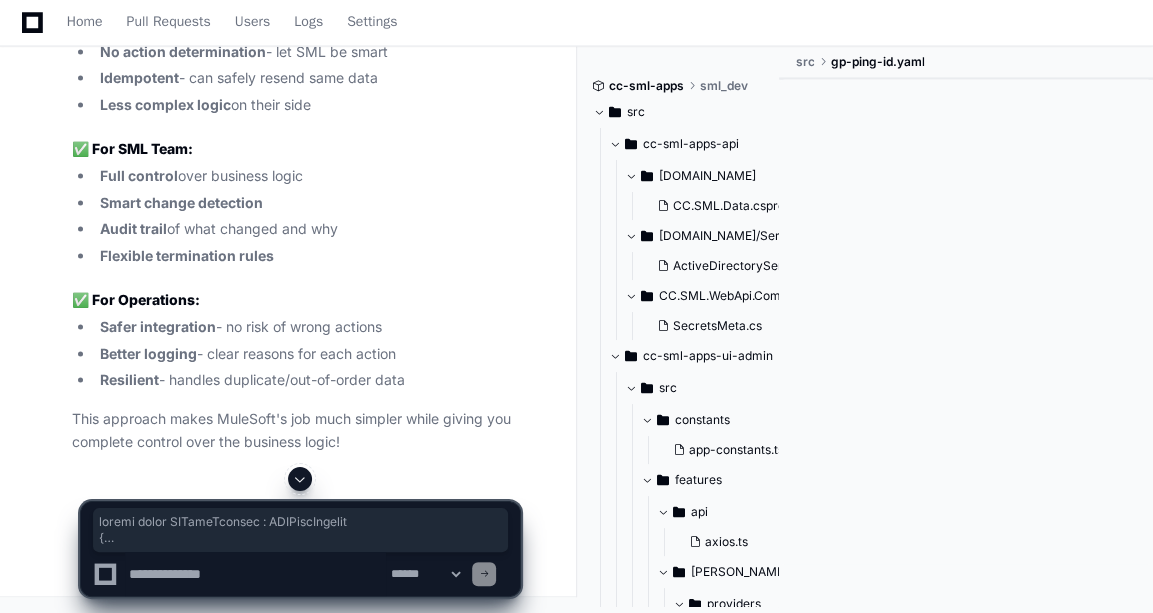 scroll, scrollTop: 107001, scrollLeft: 0, axis: vertical 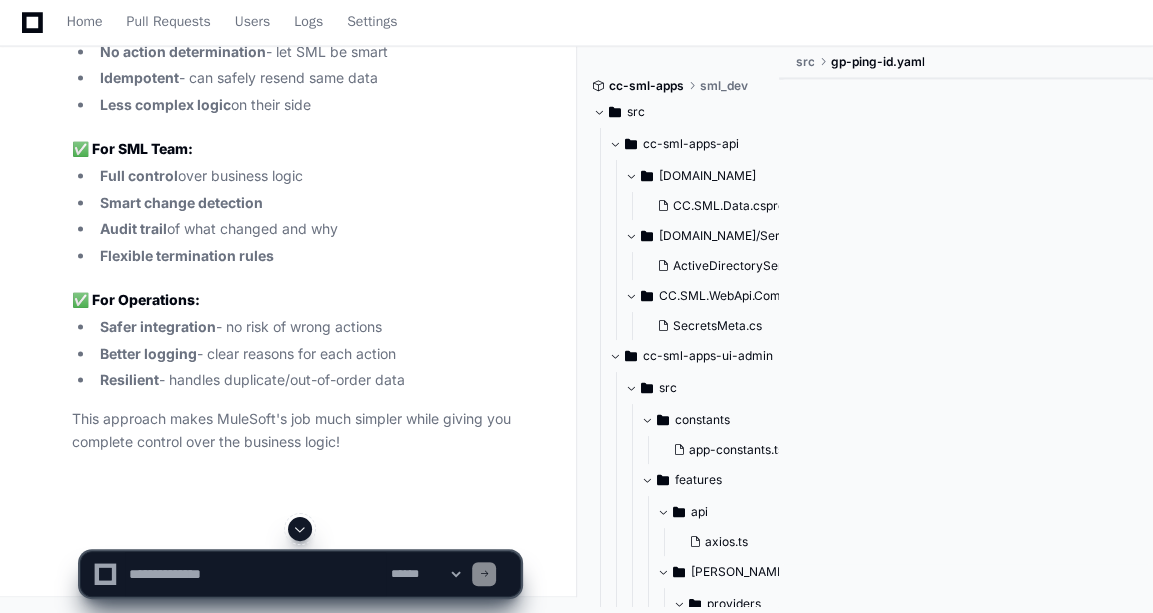 click on "**********" 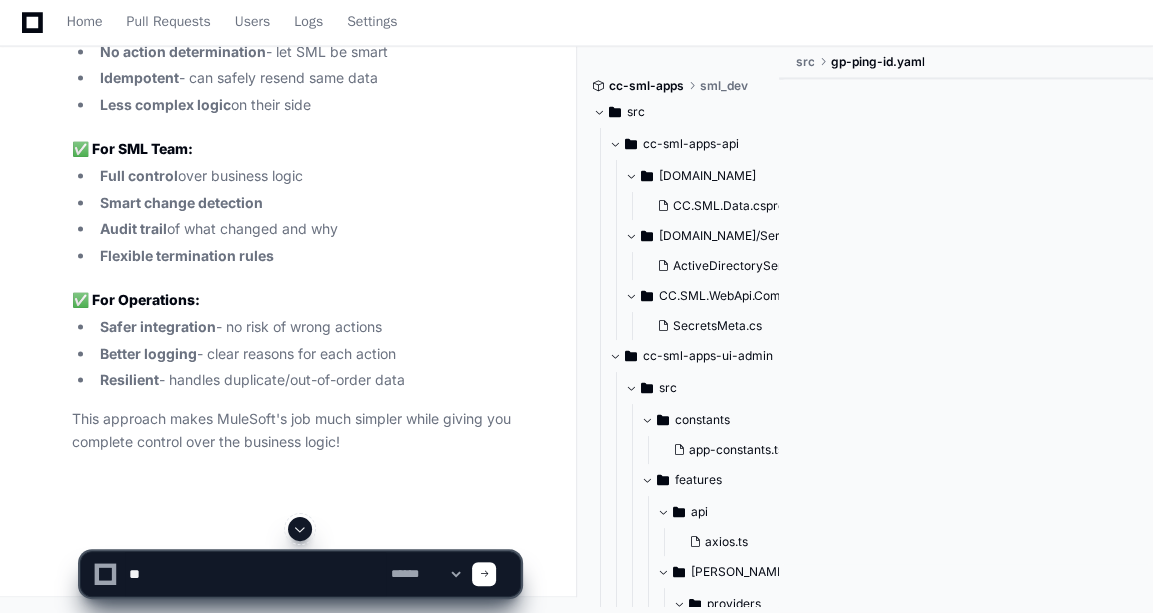 type on "*" 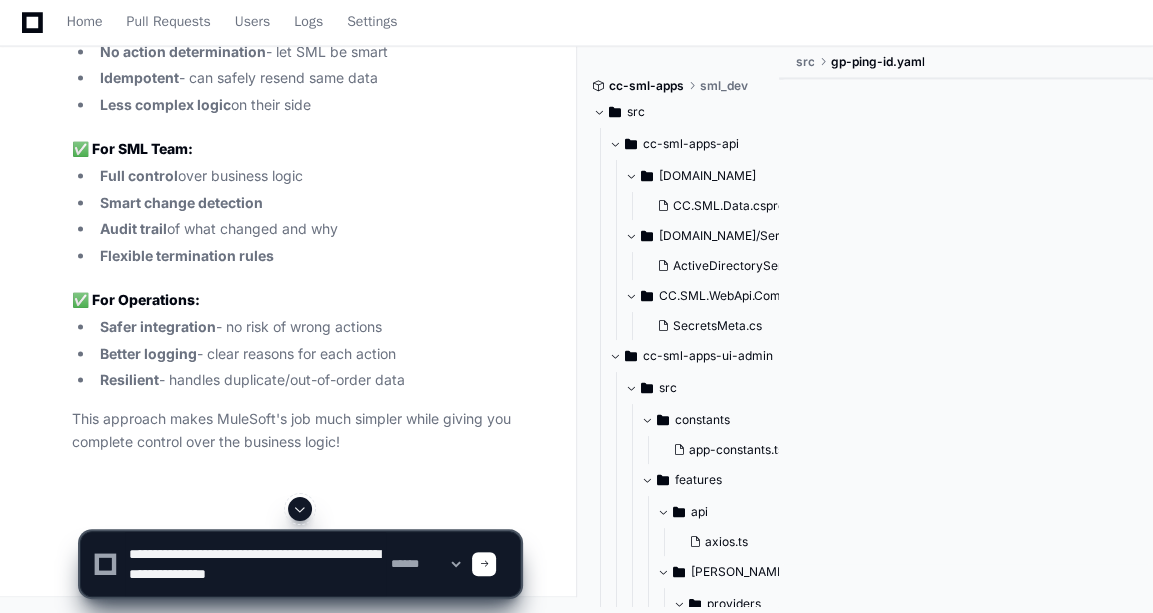 paste on "**********" 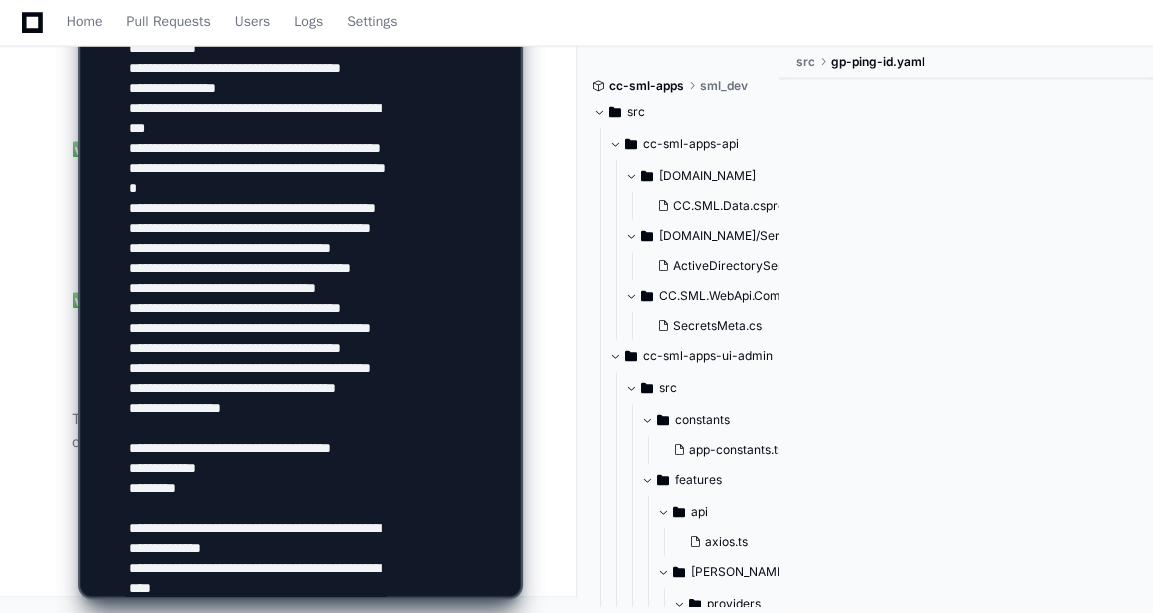 scroll, scrollTop: 1166, scrollLeft: 0, axis: vertical 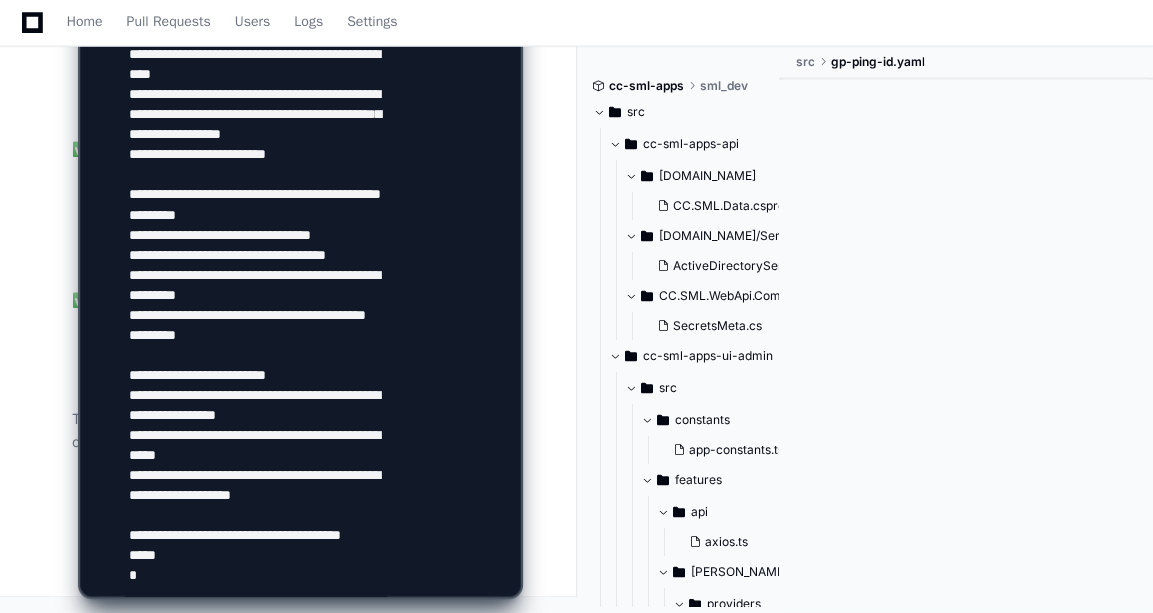 type 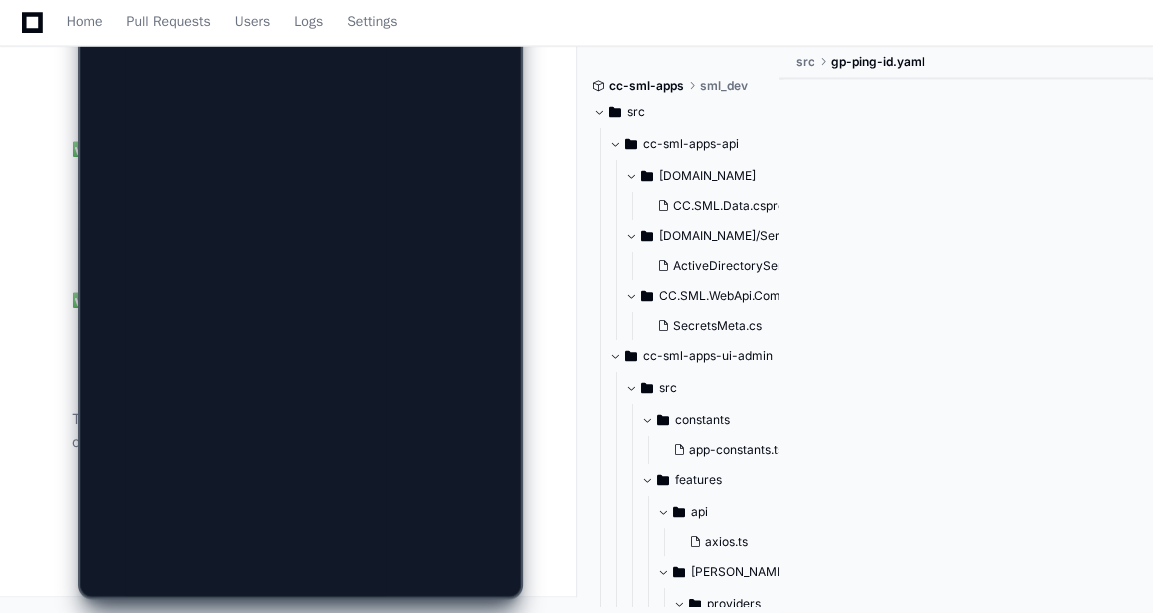 scroll, scrollTop: 0, scrollLeft: 0, axis: both 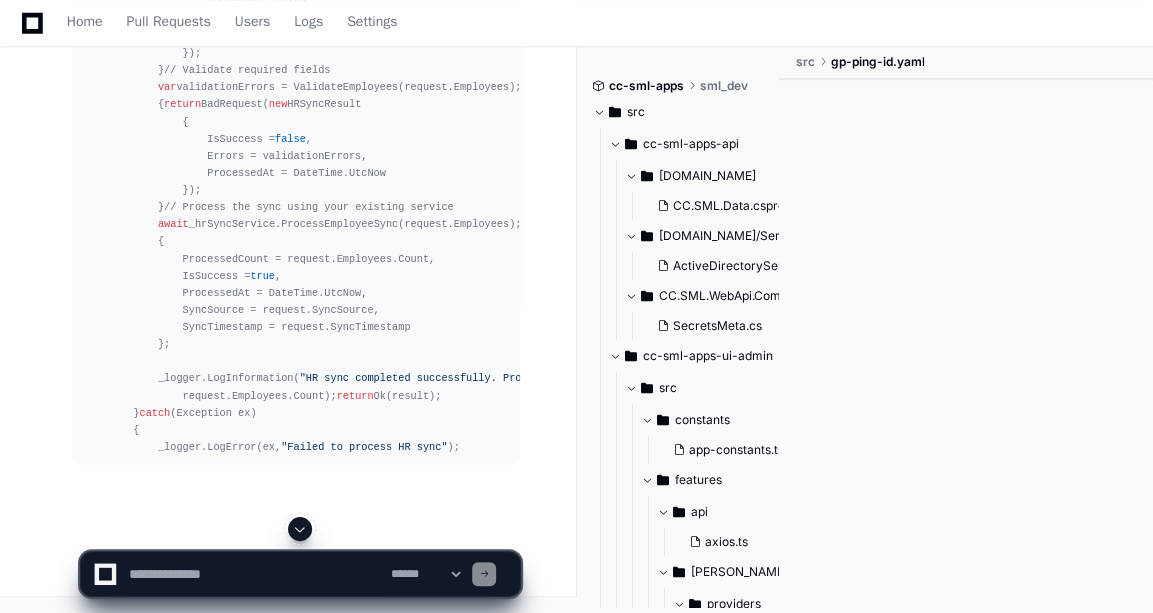 click 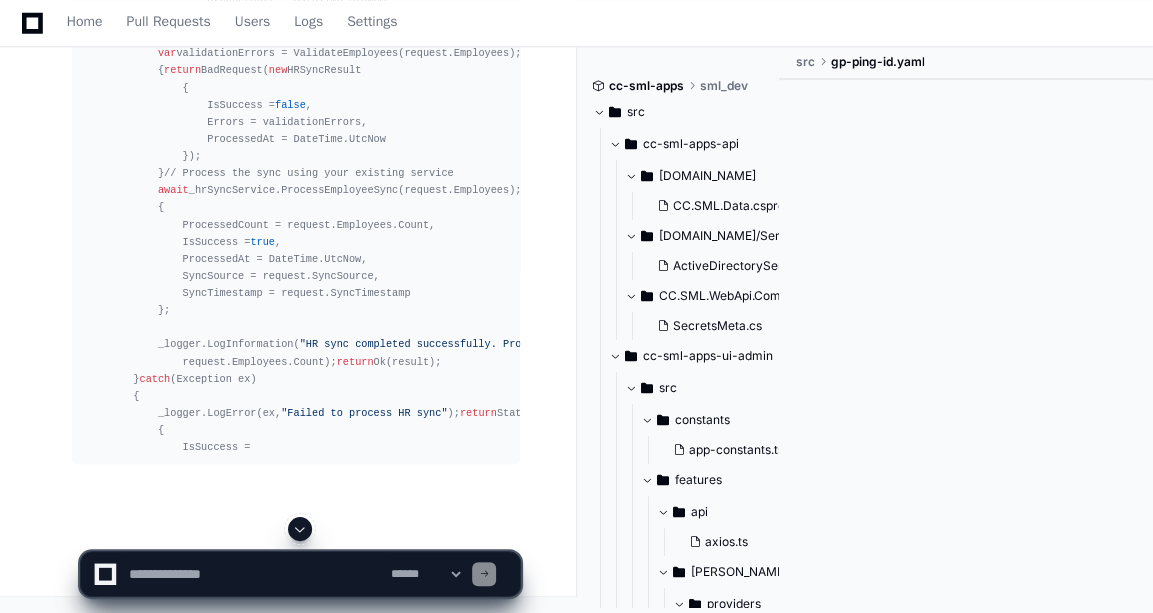 scroll, scrollTop: 124906, scrollLeft: 0, axis: vertical 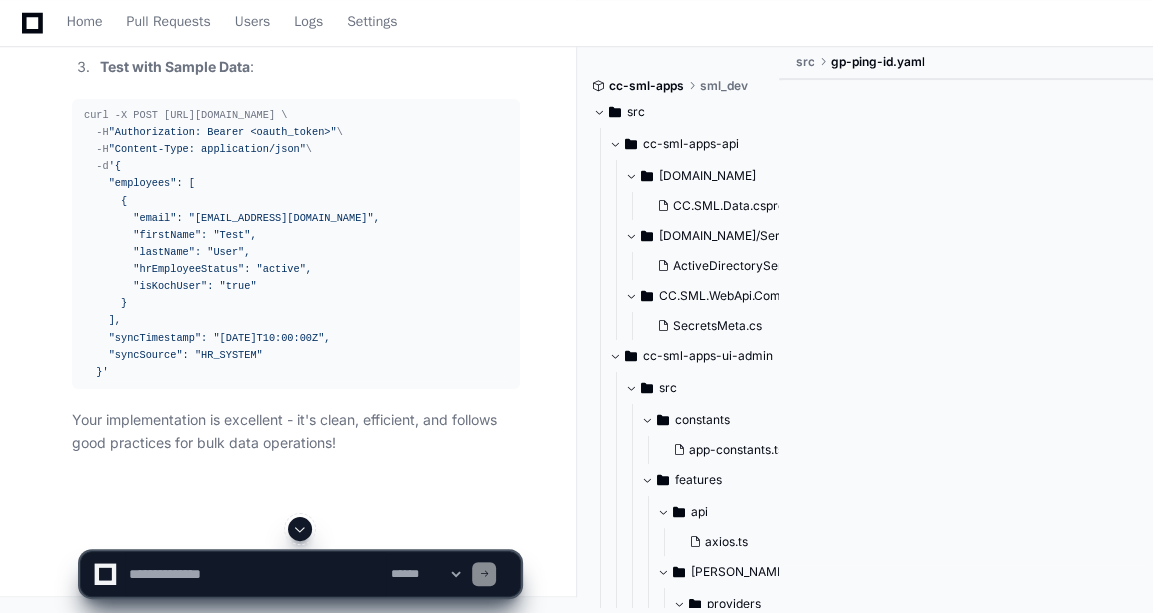 click 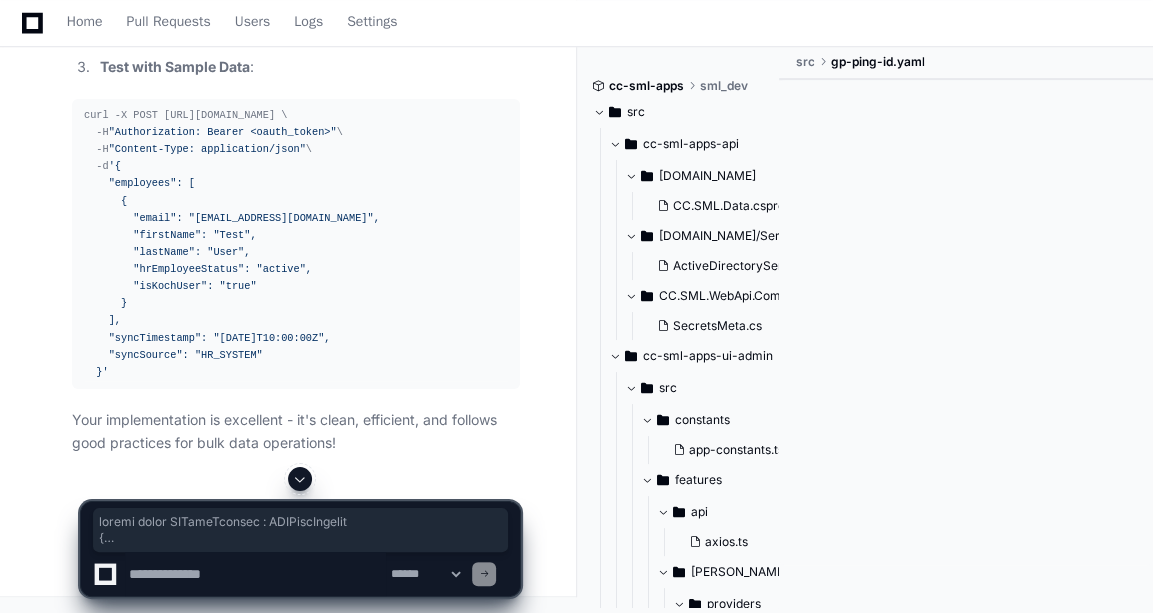 scroll, scrollTop: 128972, scrollLeft: 0, axis: vertical 